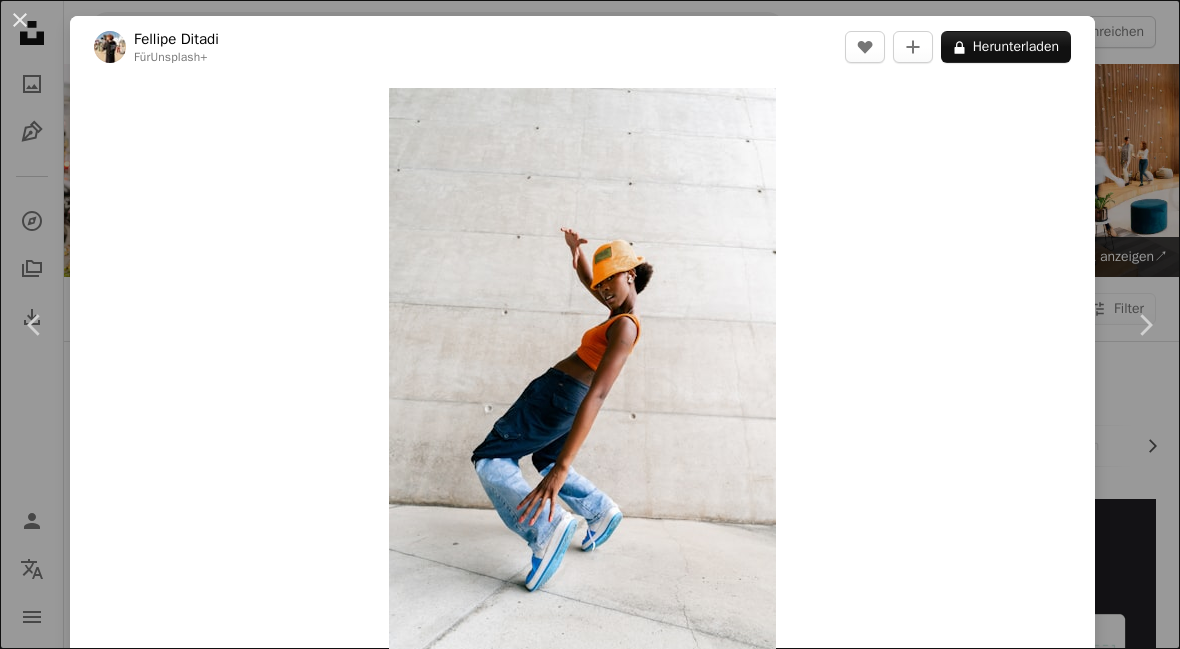 scroll, scrollTop: 9660, scrollLeft: 0, axis: vertical 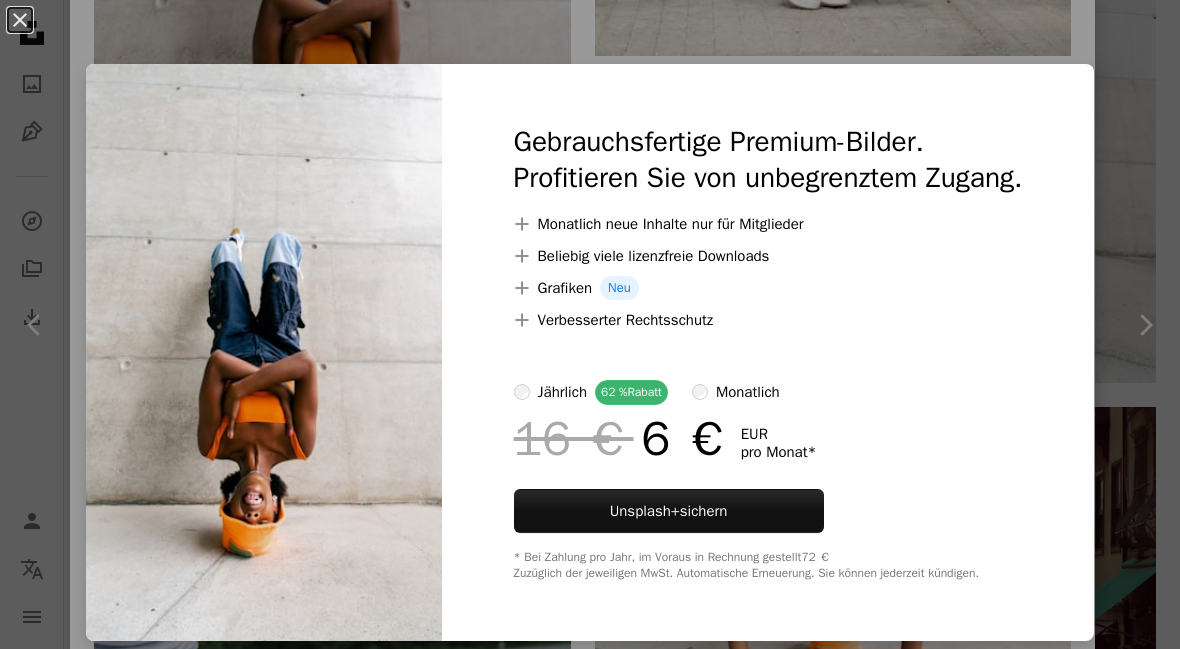 click on "An X shape Gebrauchsfertige Premium-Bilder. Profitieren Sie von unbegrenztem Zugang. A plus sign Monatlich neue Inhalte nur für Mitglieder A plus sign Beliebig viele lizenzfreie Downloads A plus sign Grafiken  Neu A plus sign Verbesserter Rechtsschutz jährlich 62 %  Rabatt monatlich 16 €   6 € EUR pro Monat * Unsplash+  sichern * Bei Zahlung pro Jahr, im Voraus in Rechnung gestellt  72 € Zuzüglich der jeweiligen MwSt. Automatische Erneuerung. Sie können jederzeit kündigen." at bounding box center (590, 324) 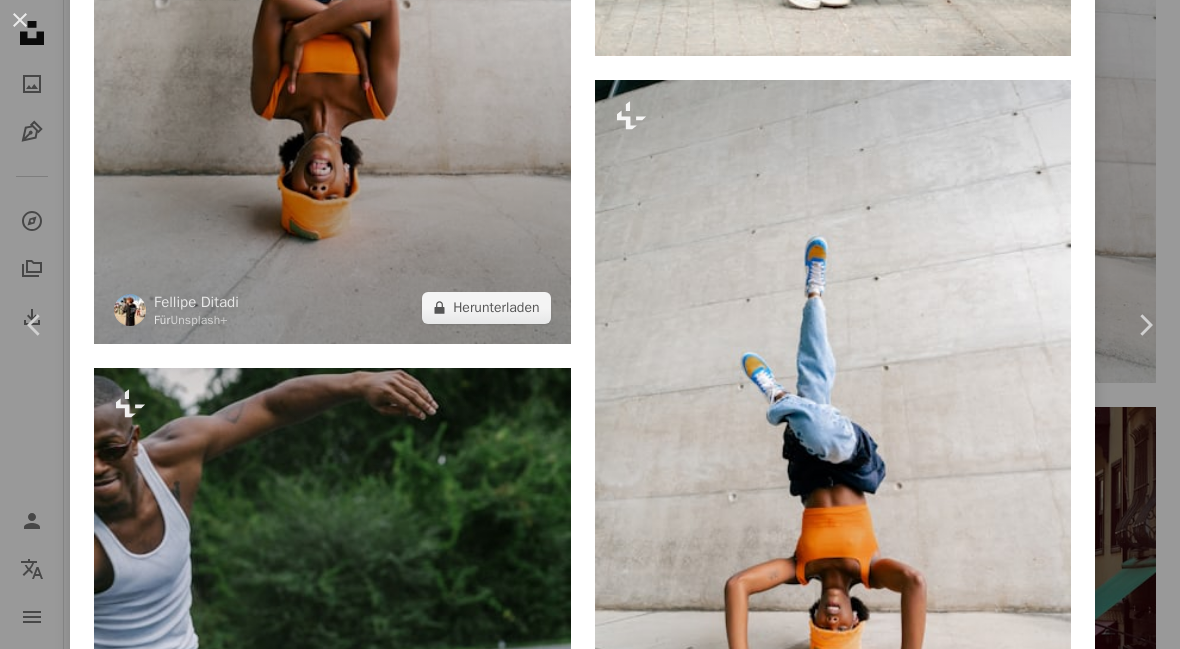 scroll, scrollTop: 6050, scrollLeft: 0, axis: vertical 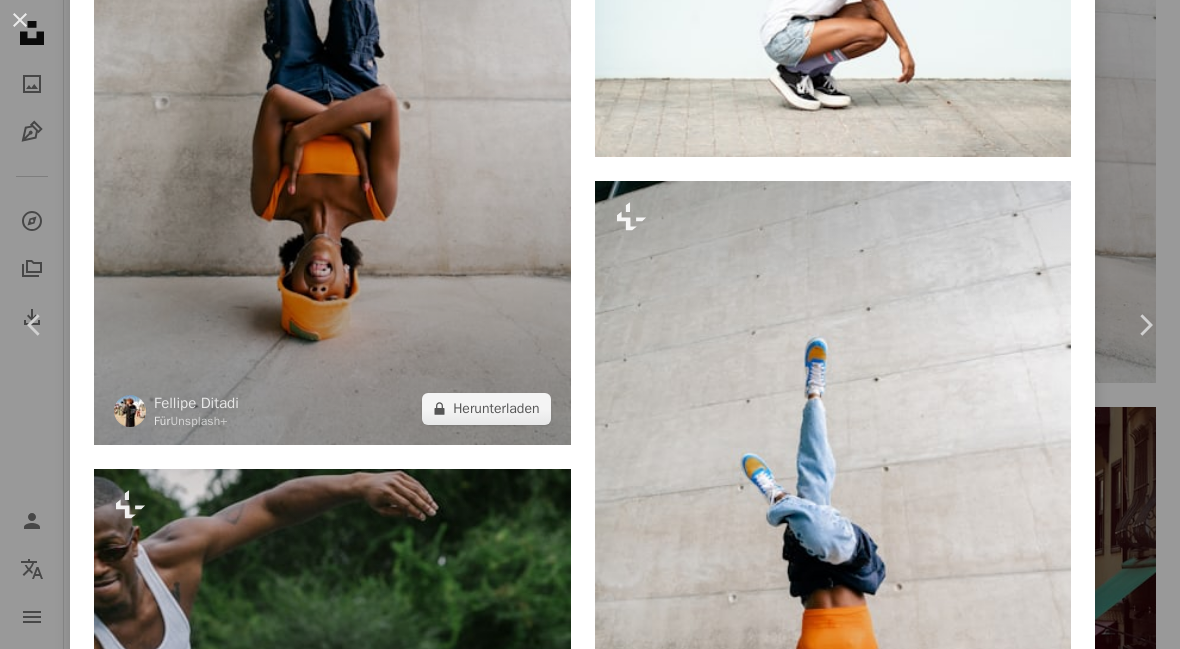 click at bounding box center [332, 87] 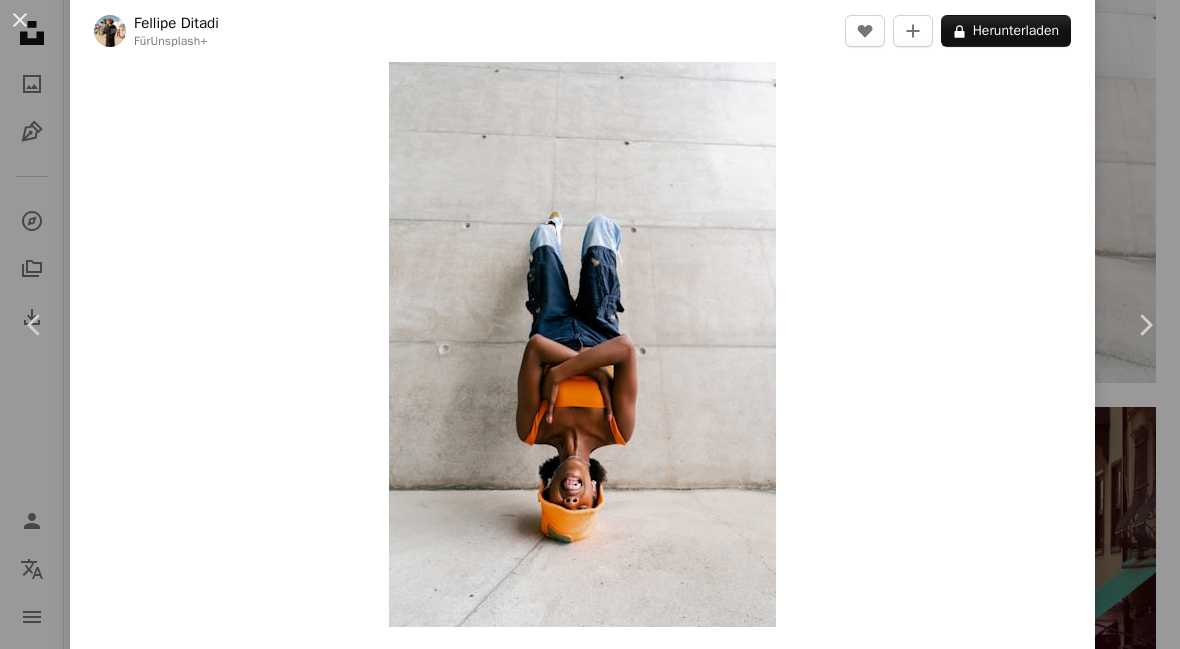 scroll, scrollTop: 0, scrollLeft: 0, axis: both 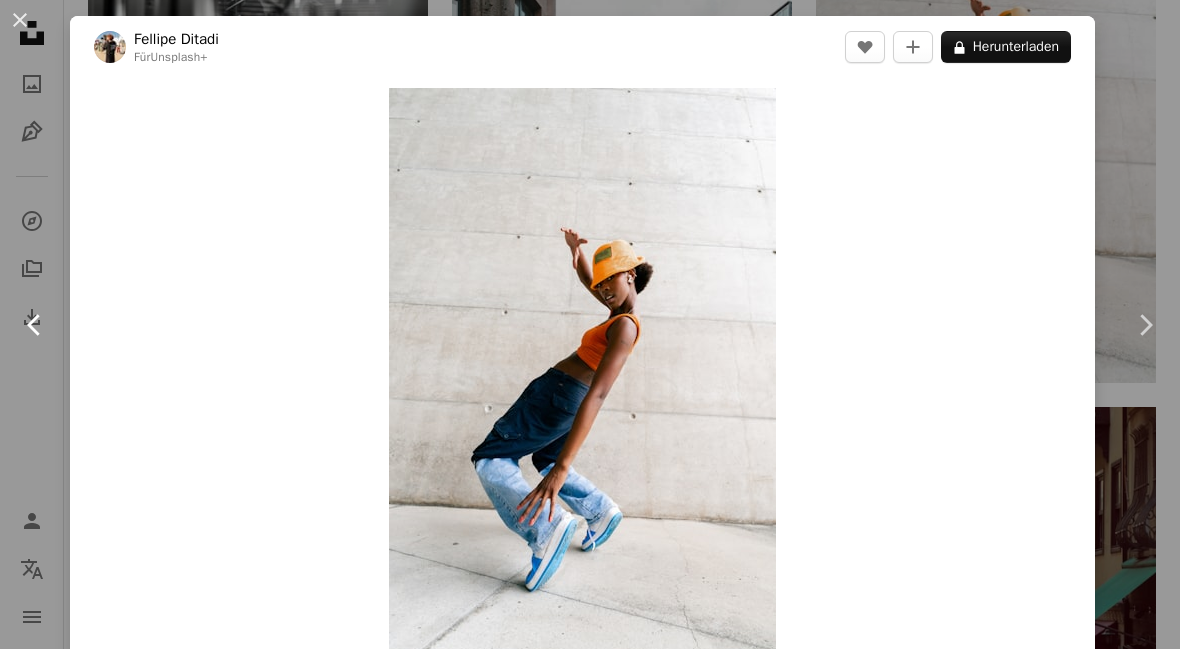 click on "Chevron left" 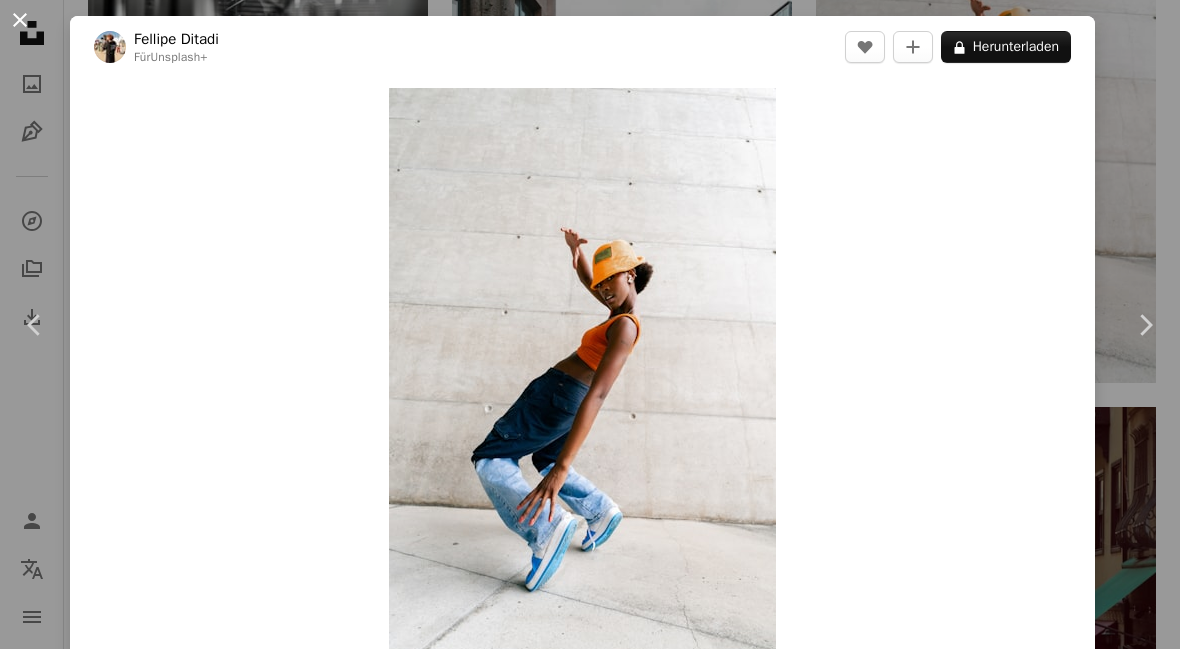 click on "An X shape" at bounding box center (20, 20) 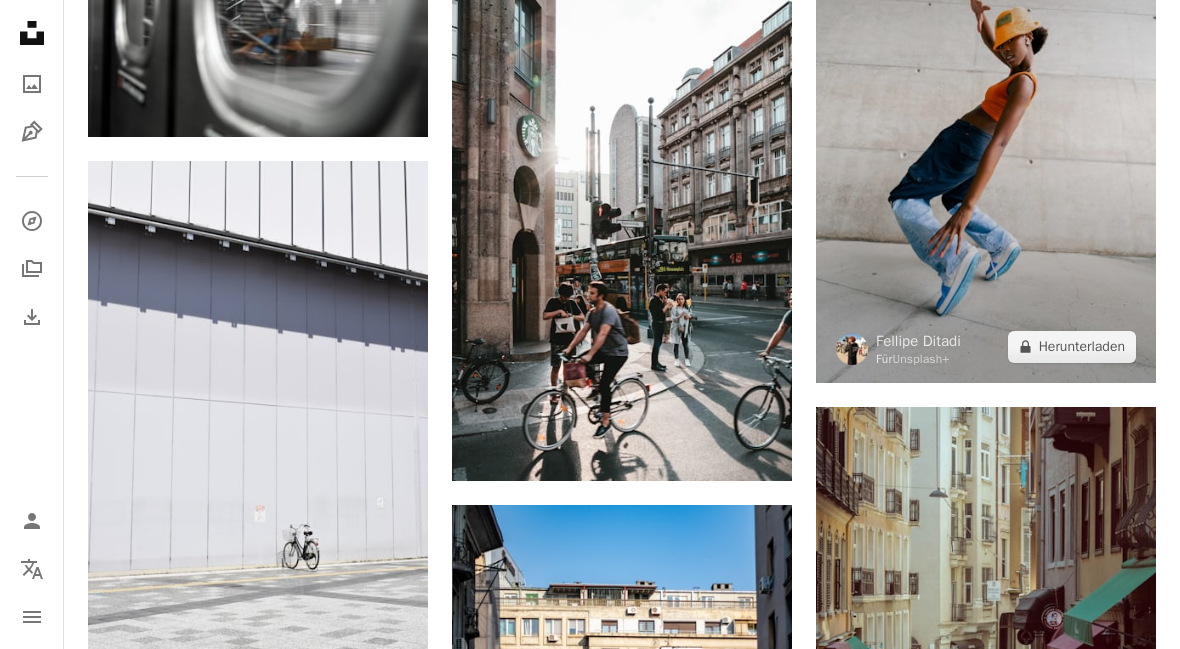 click at bounding box center (986, 128) 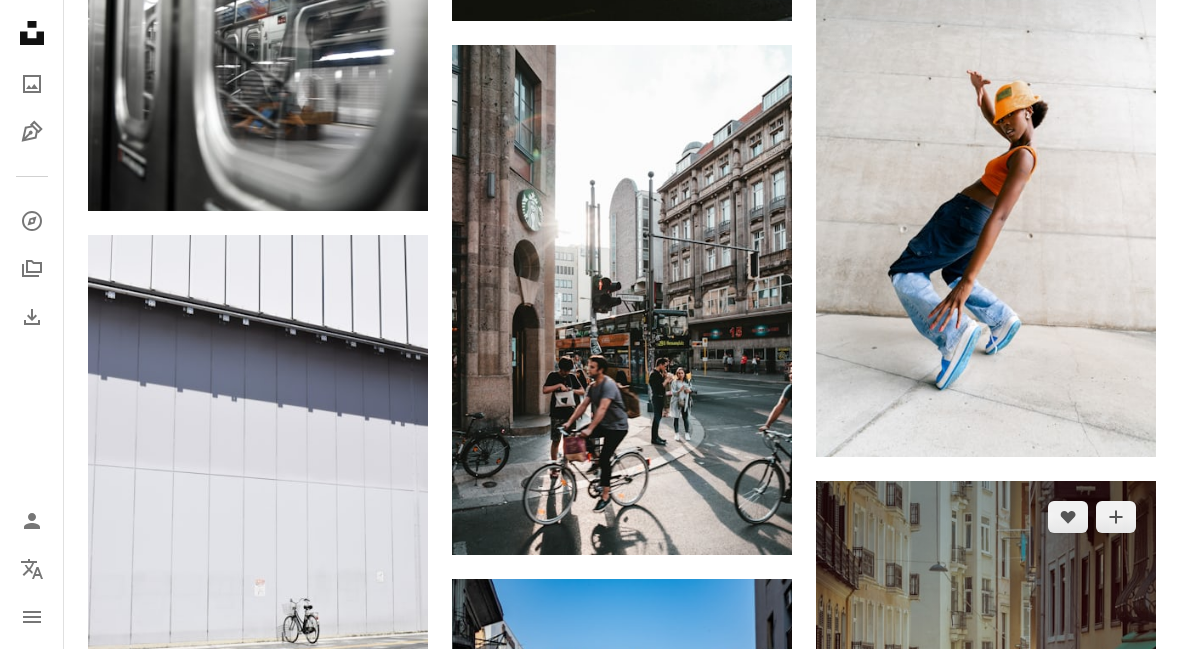 scroll, scrollTop: 9446, scrollLeft: 0, axis: vertical 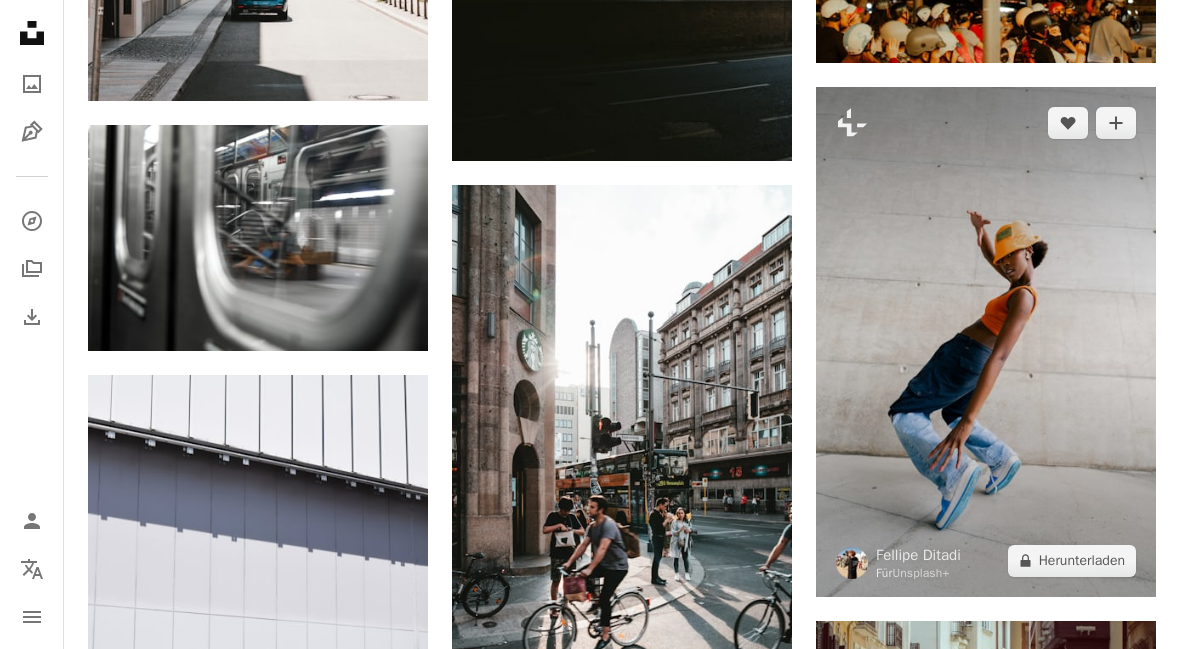 click at bounding box center (986, 342) 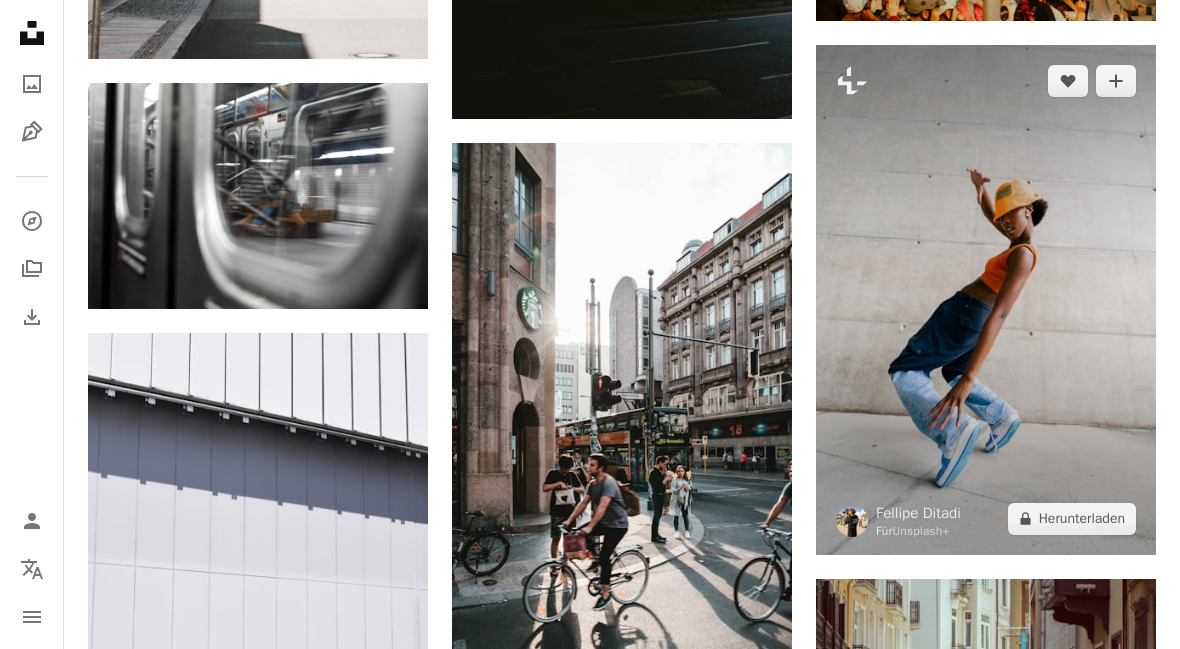 scroll, scrollTop: 9457, scrollLeft: 0, axis: vertical 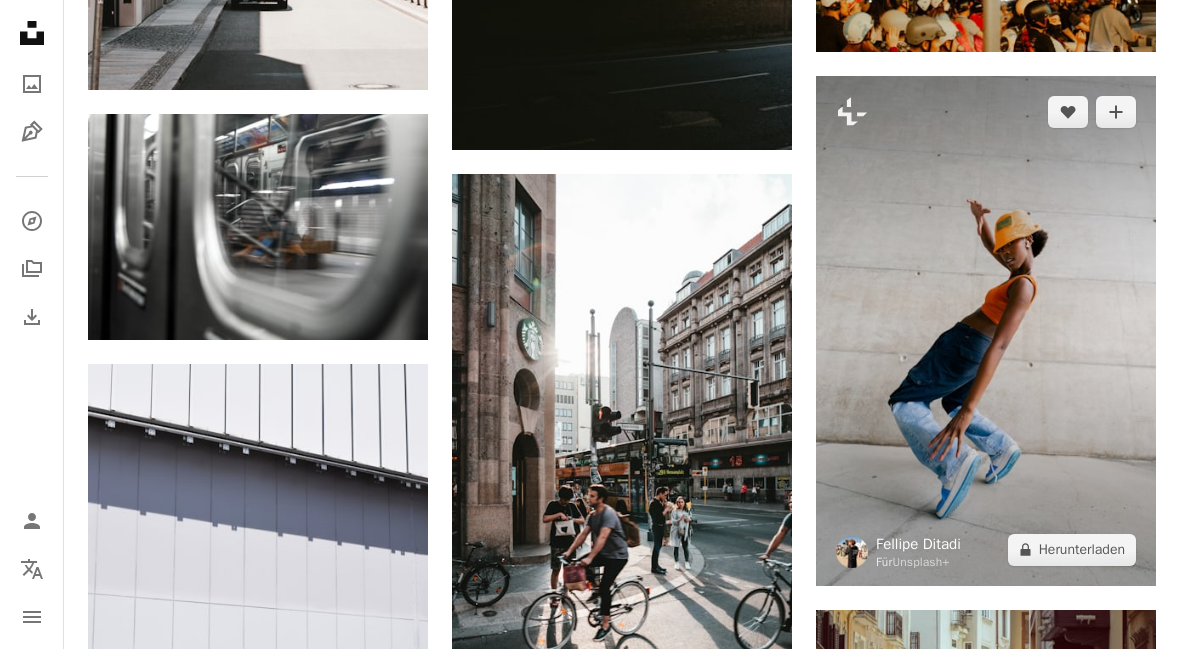 click on "Fellipe Ditadi" at bounding box center [918, 544] 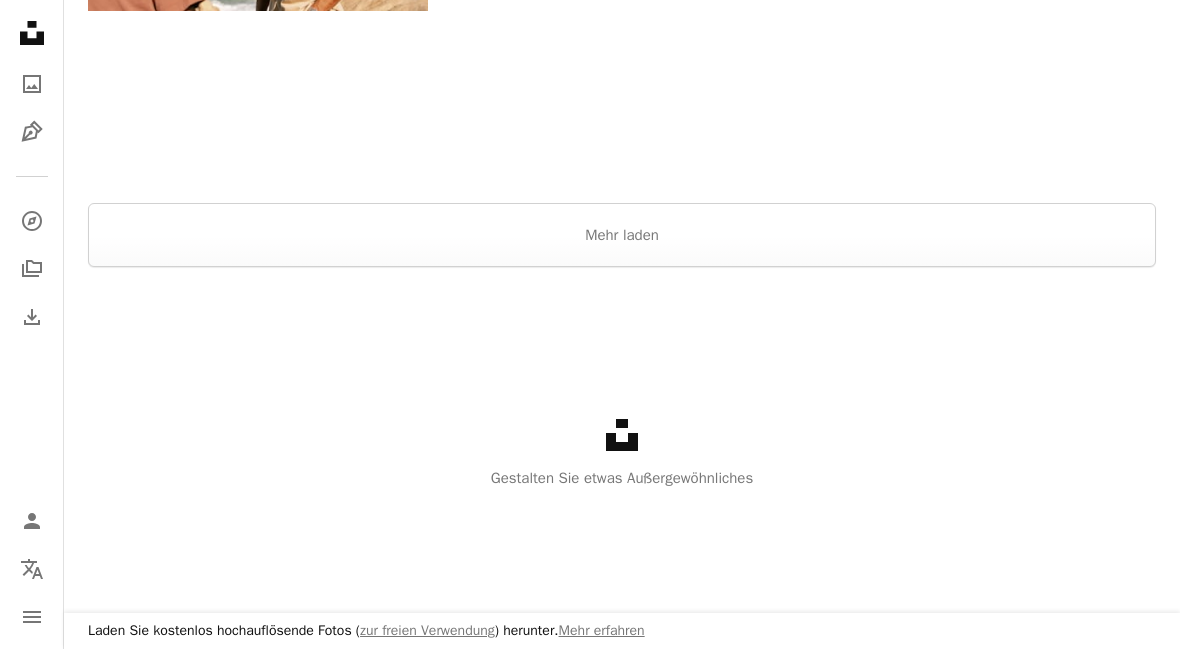 scroll, scrollTop: 1864, scrollLeft: 0, axis: vertical 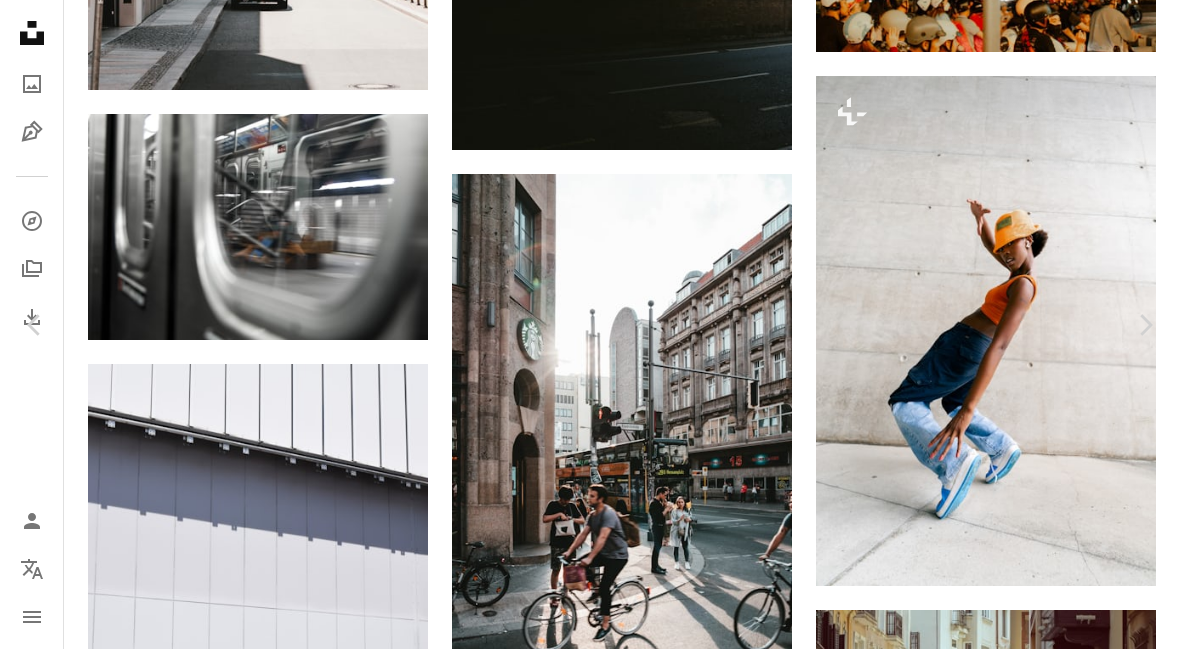 click on "Teilen" at bounding box center (991, 6976) 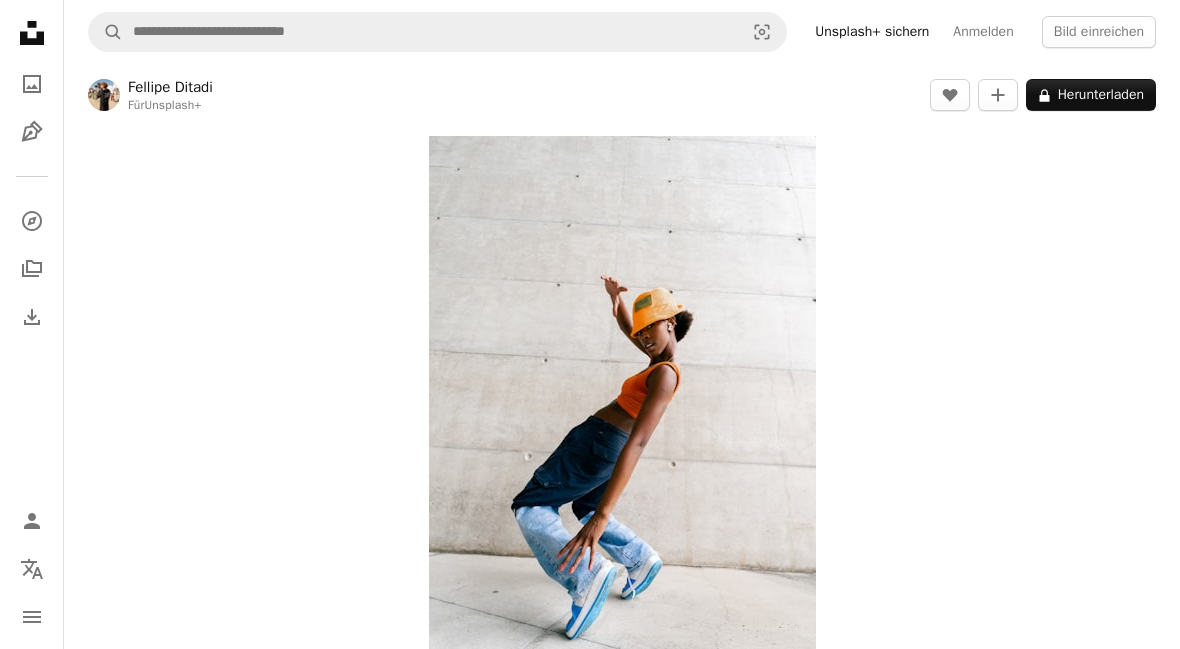 click at bounding box center (986, 29783) 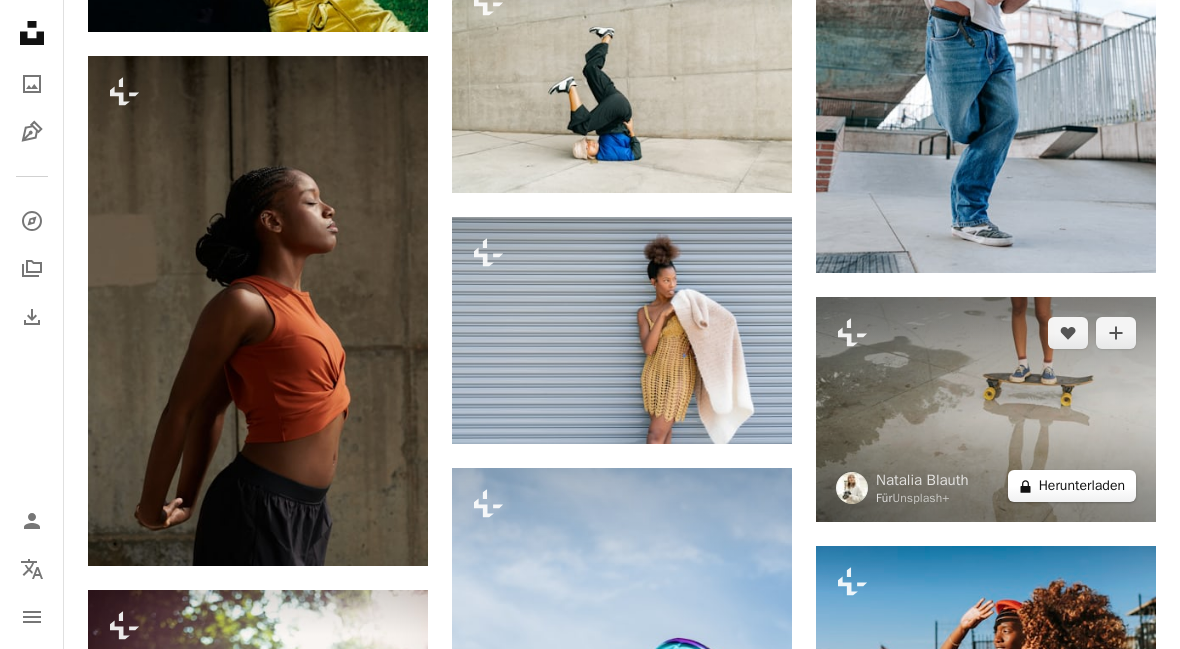 scroll, scrollTop: 29374, scrollLeft: 0, axis: vertical 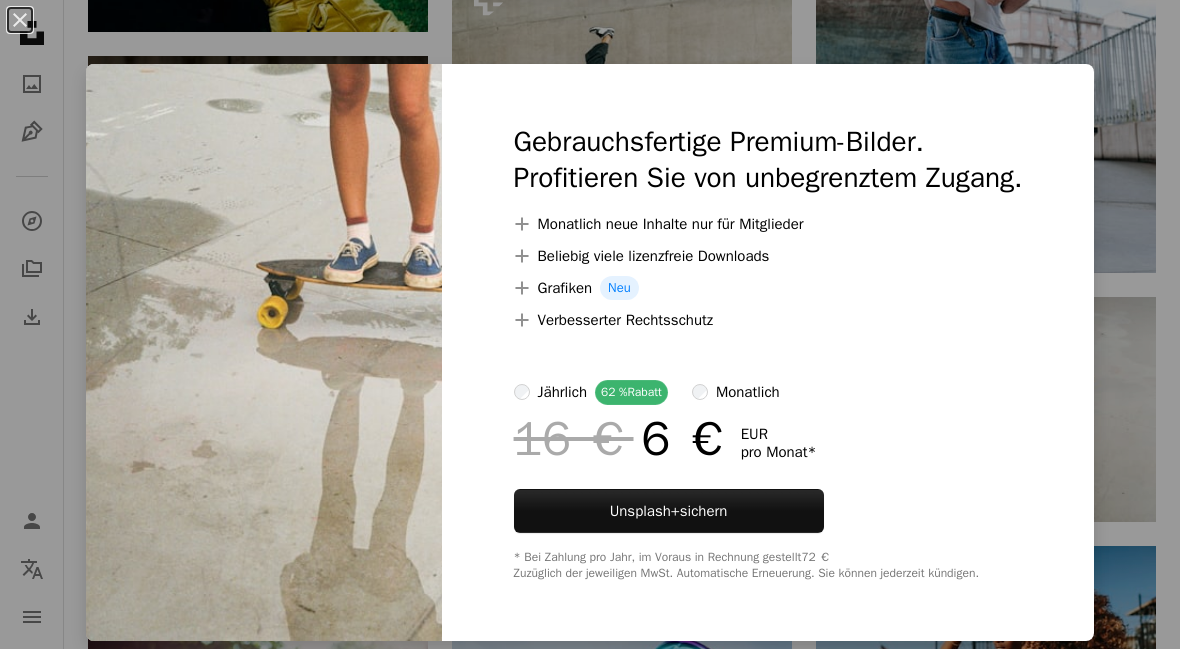 click at bounding box center [264, 352] 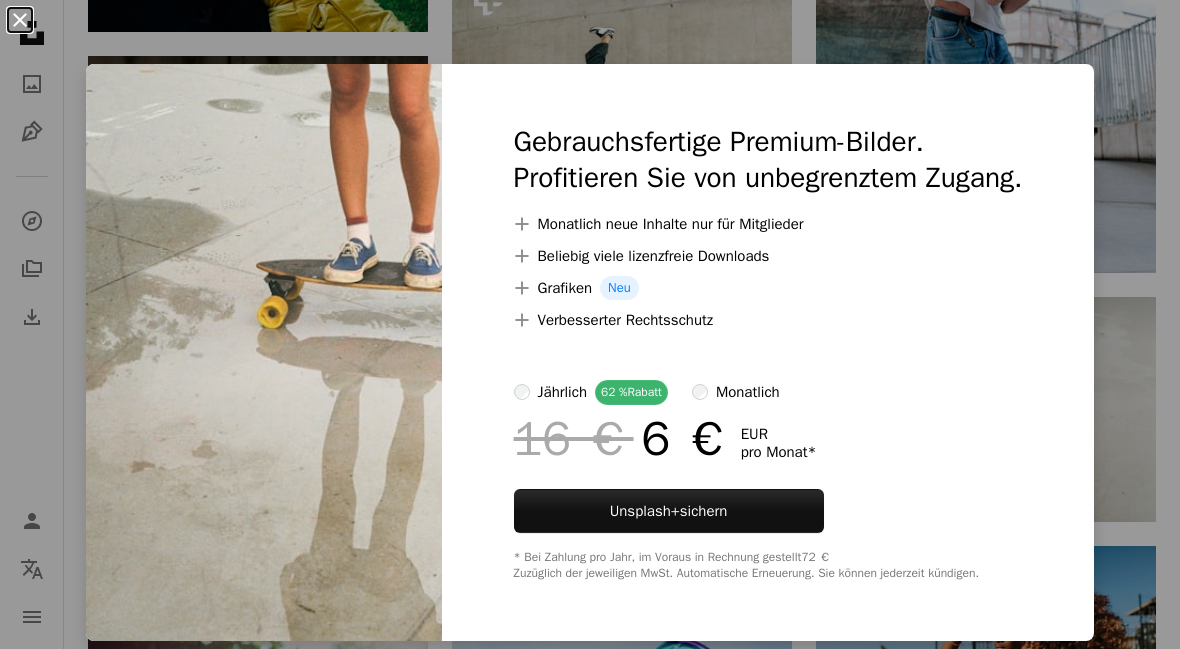 click on "An X shape" at bounding box center (20, 20) 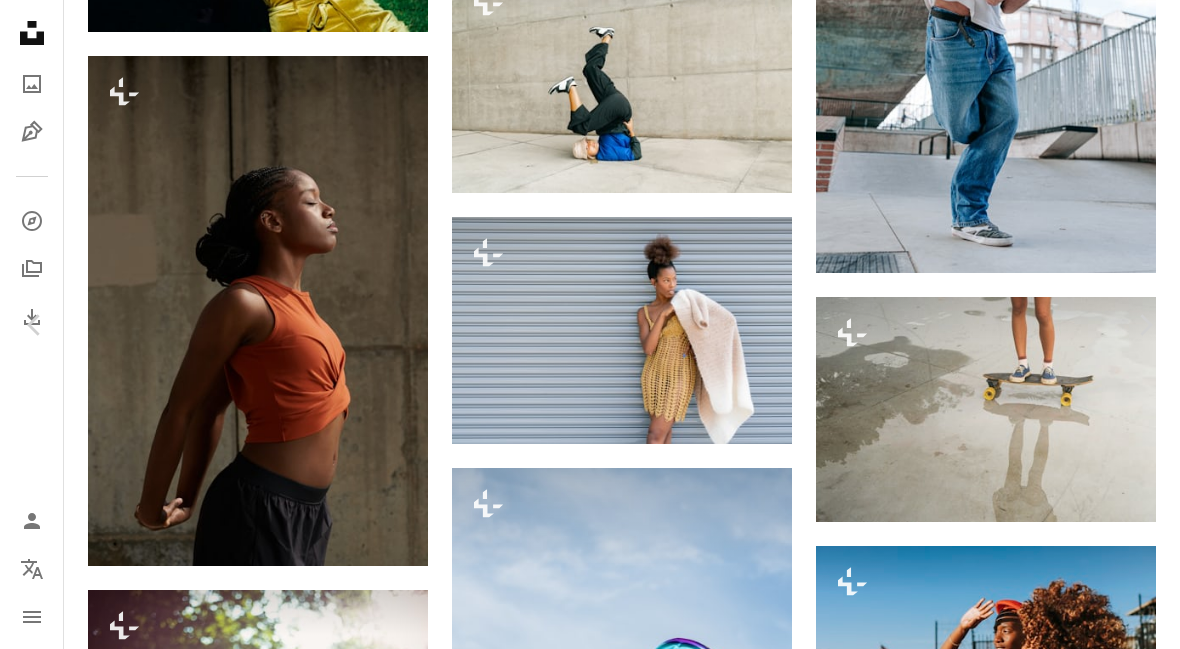 click at bounding box center [582, 3806] 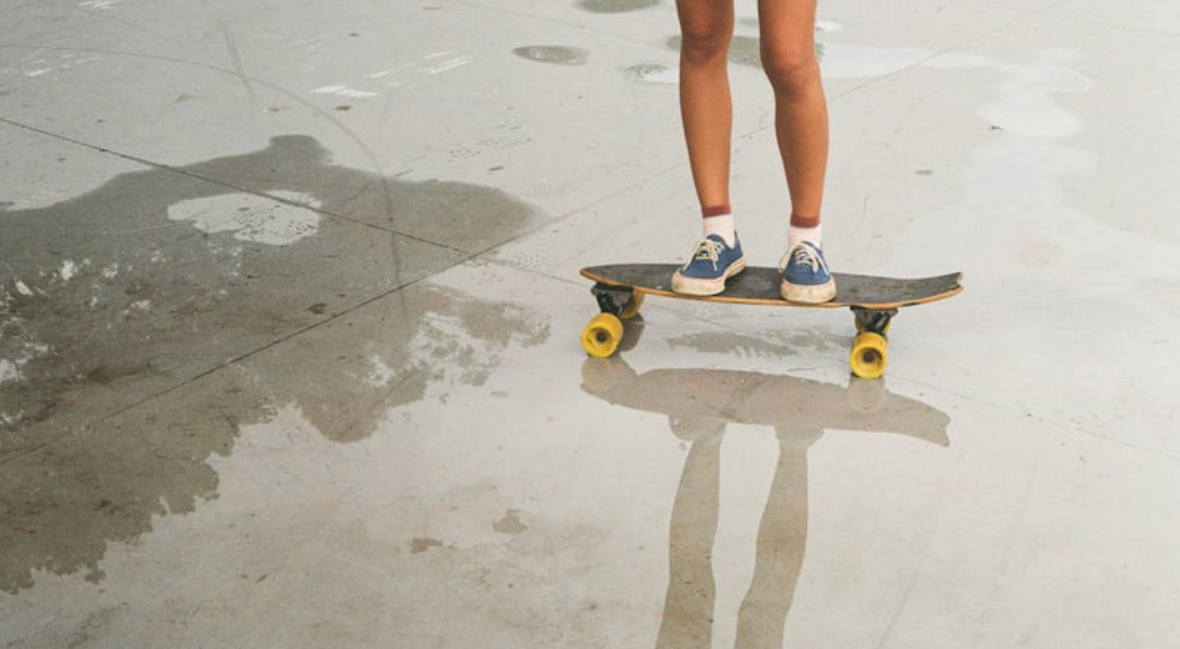 click at bounding box center (590, 390) 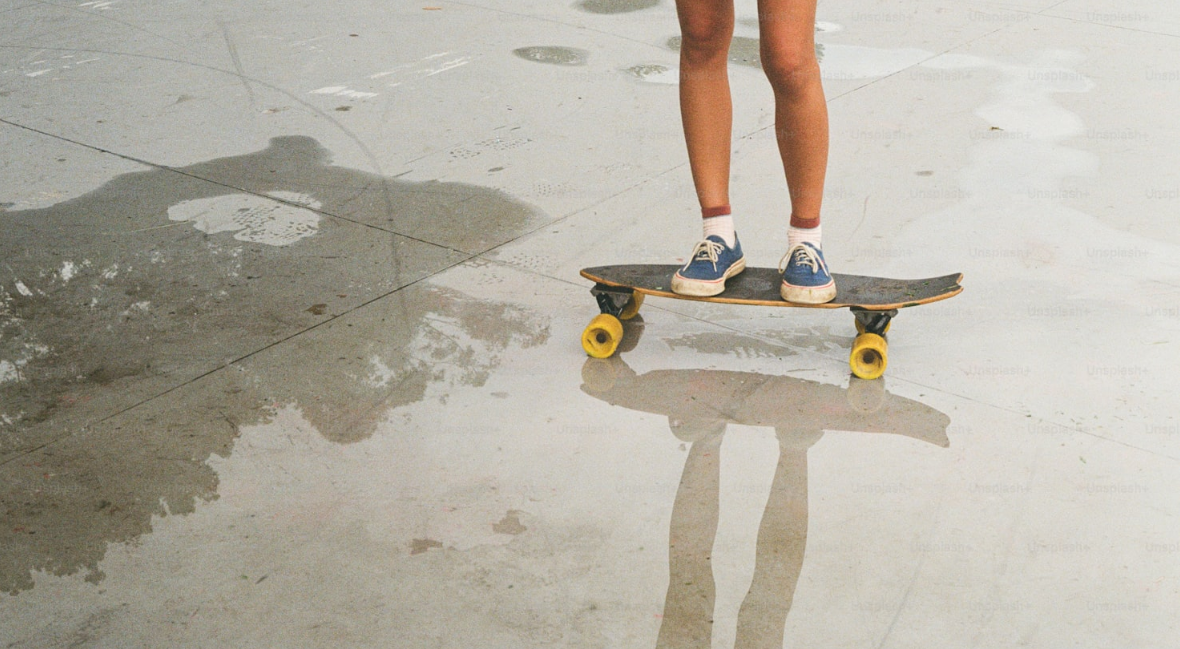 click at bounding box center [590, 391] 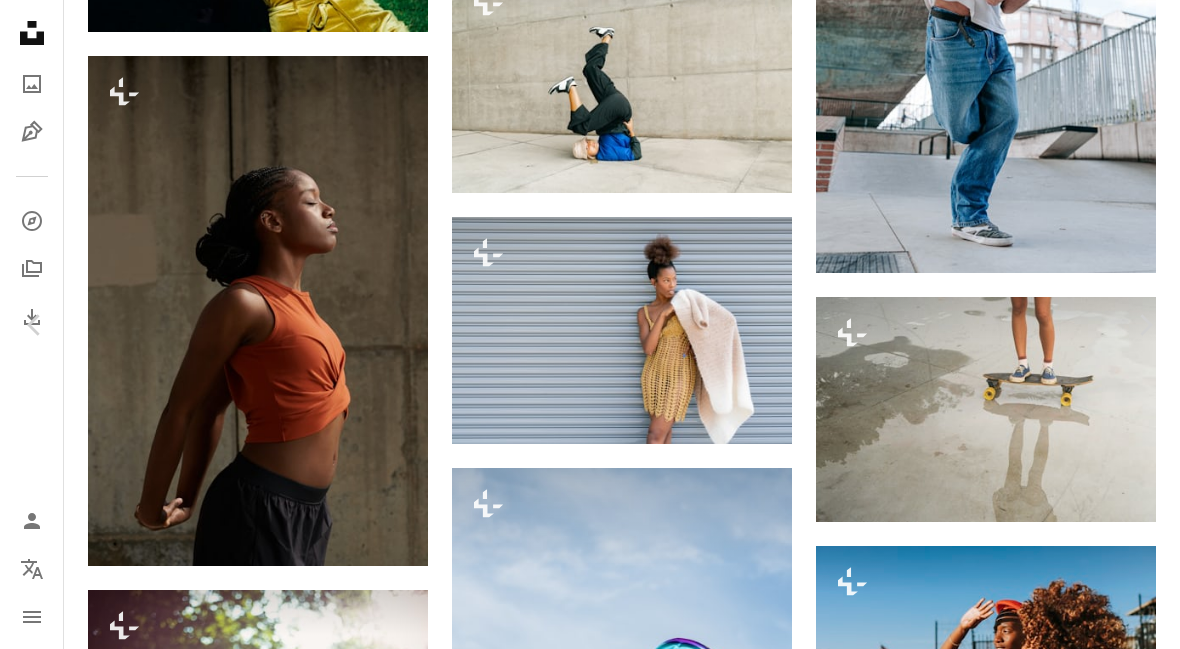 click on "Zoom in" at bounding box center [582, 3806] 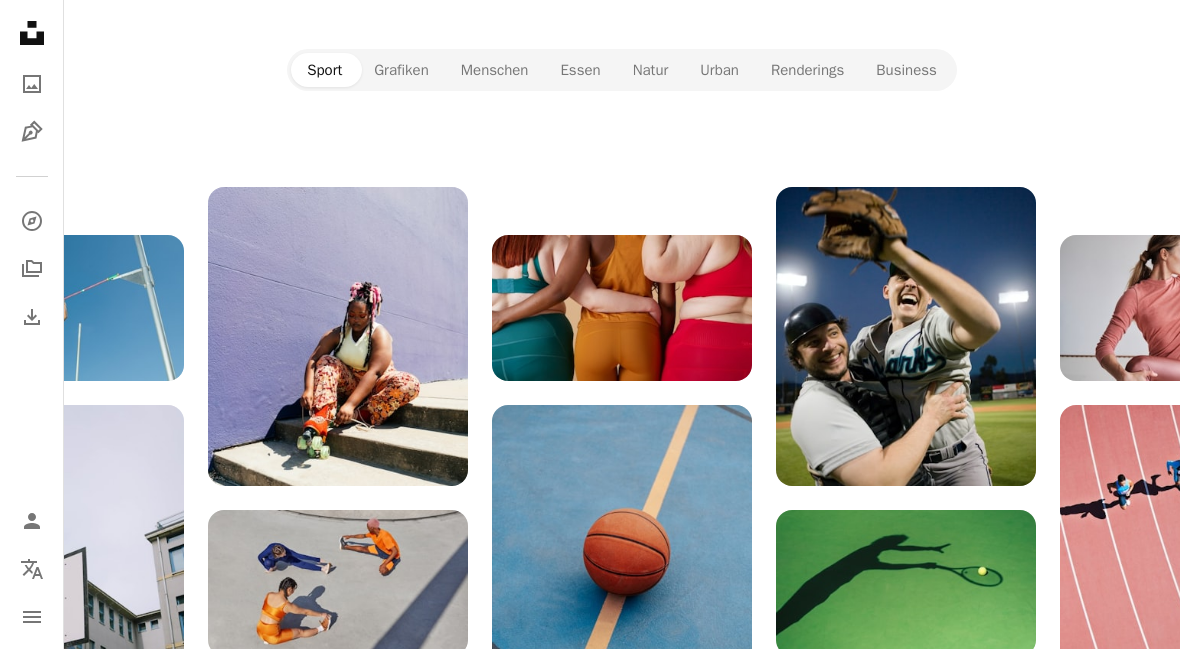 scroll, scrollTop: 2202, scrollLeft: 0, axis: vertical 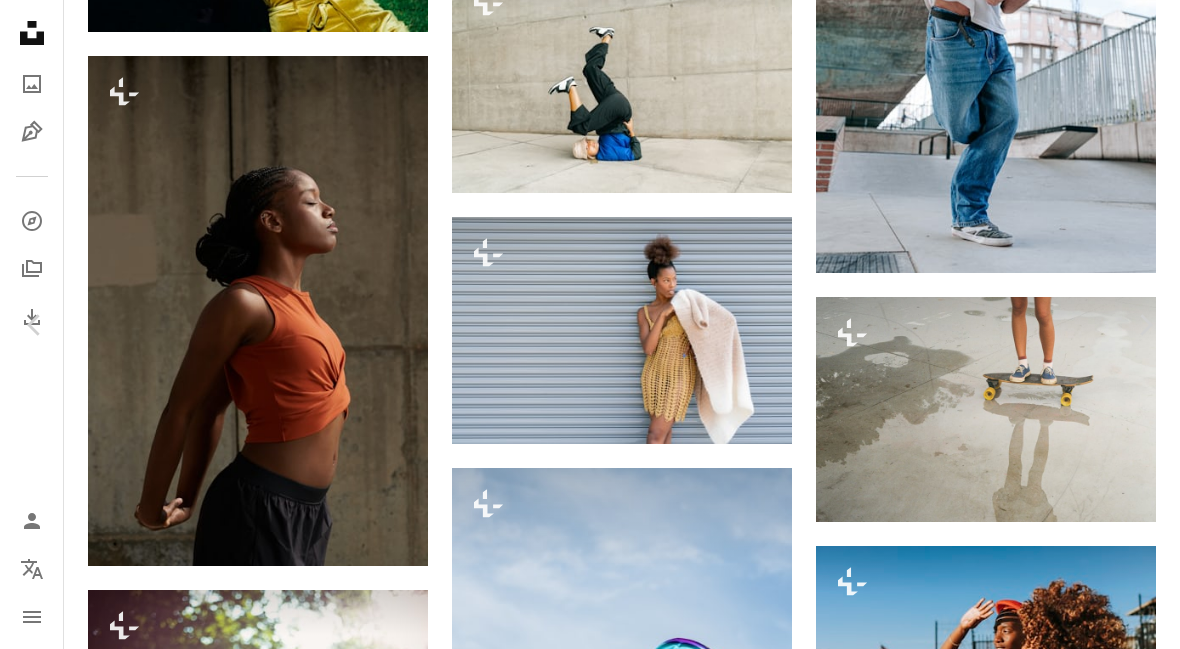 click on "An X shape" at bounding box center [20, 20] 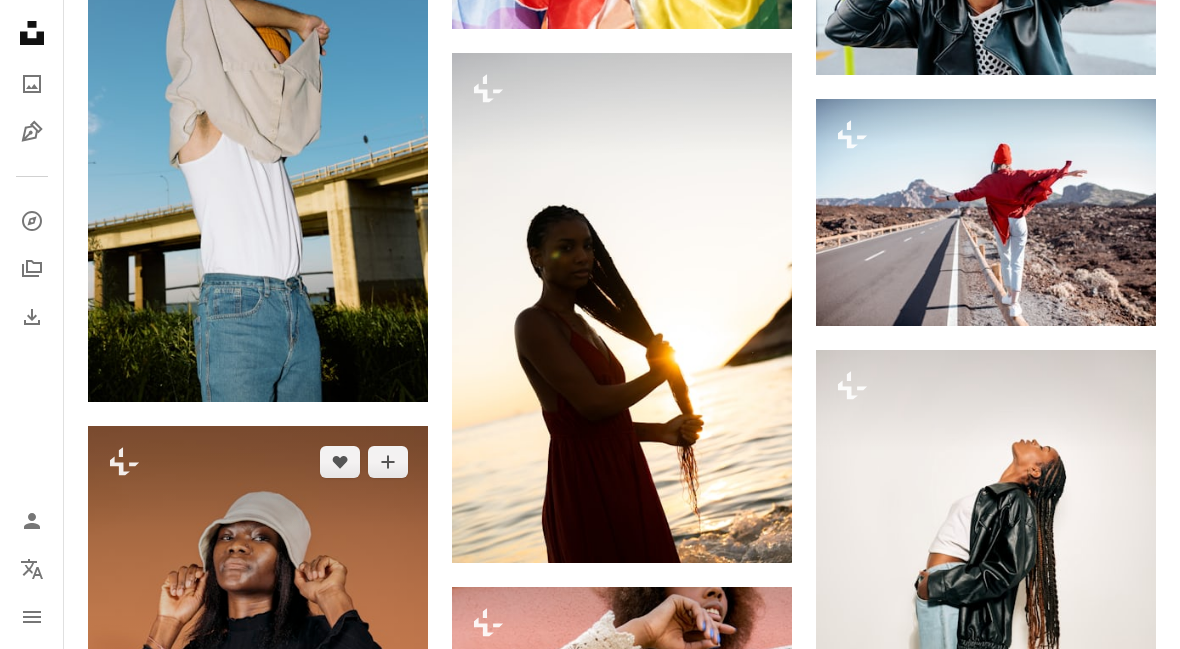 scroll, scrollTop: 30334, scrollLeft: 0, axis: vertical 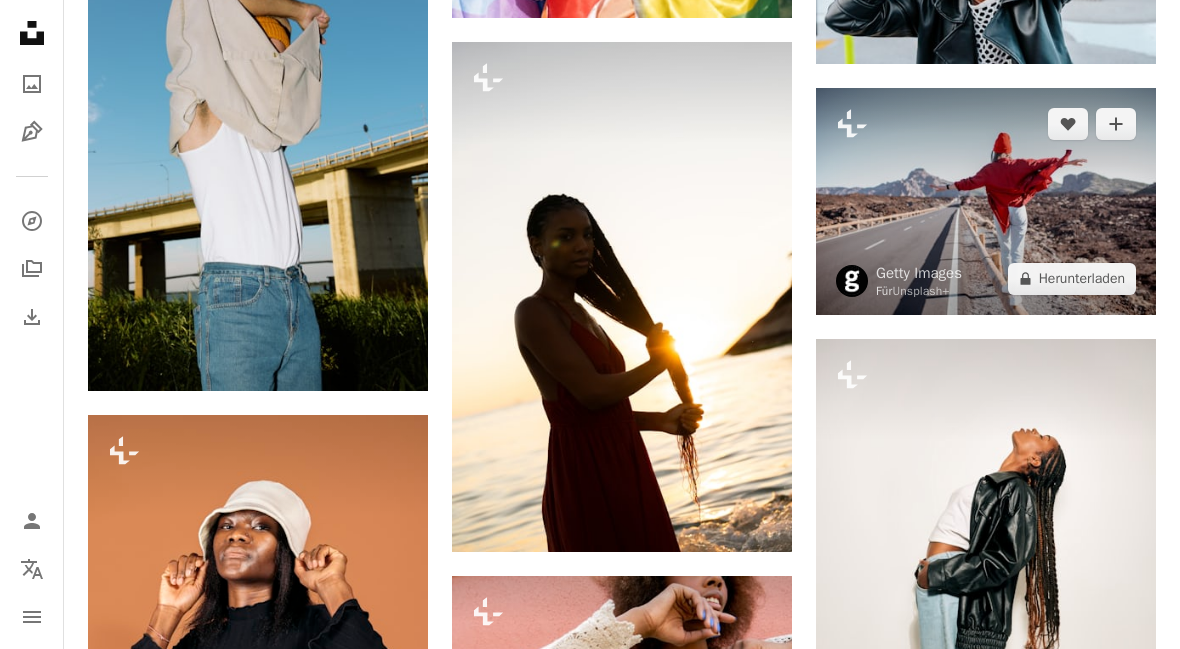 click at bounding box center (986, 201) 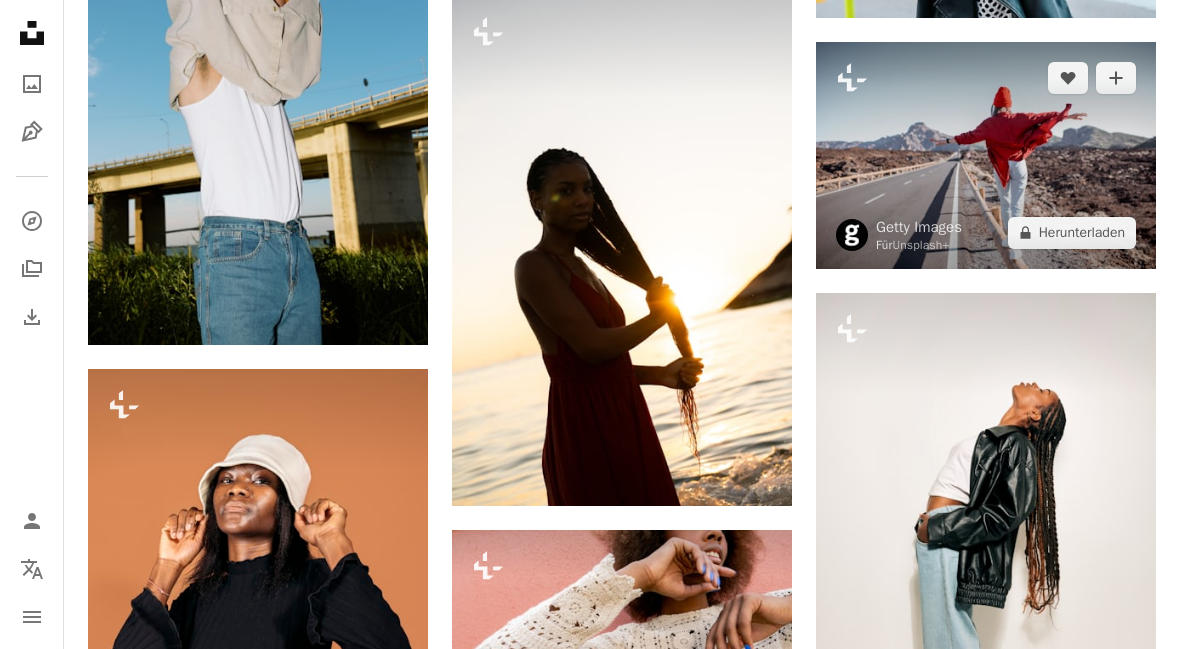 scroll, scrollTop: 30353, scrollLeft: 0, axis: vertical 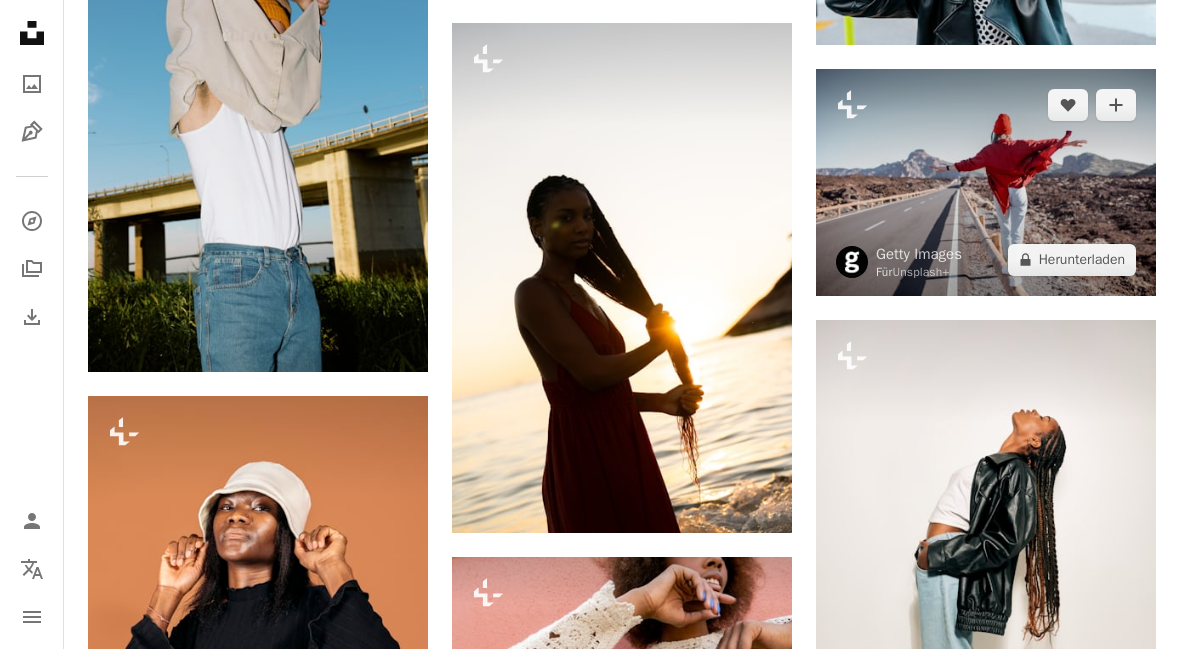 click at bounding box center [986, 182] 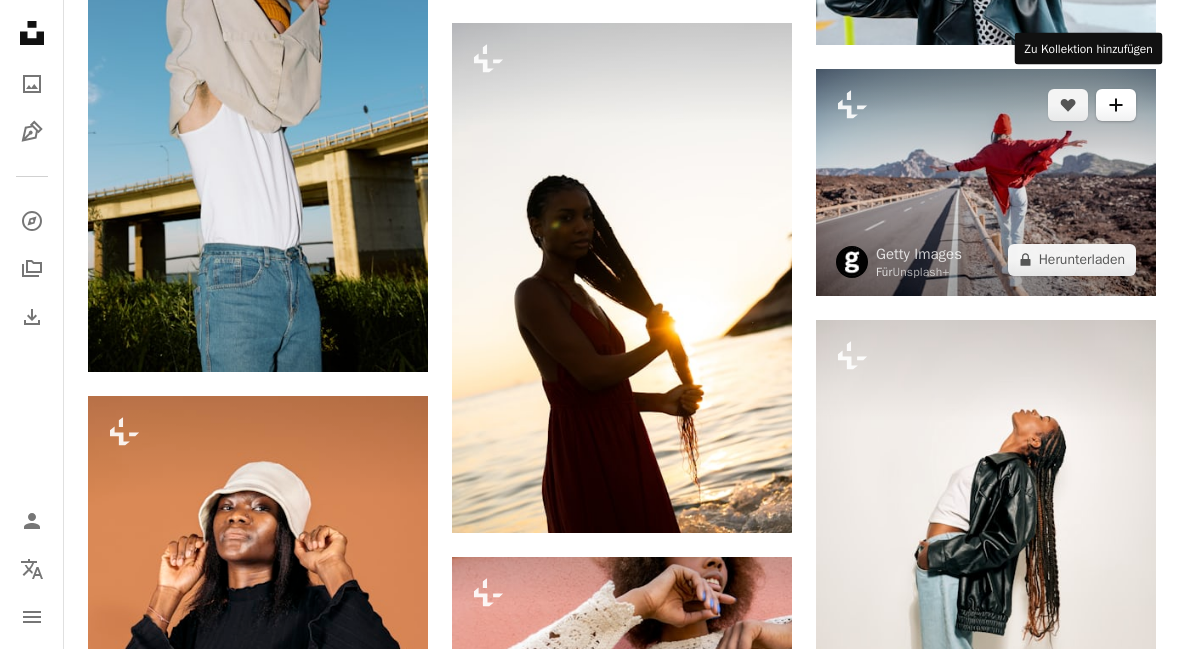 click on "A plus sign" 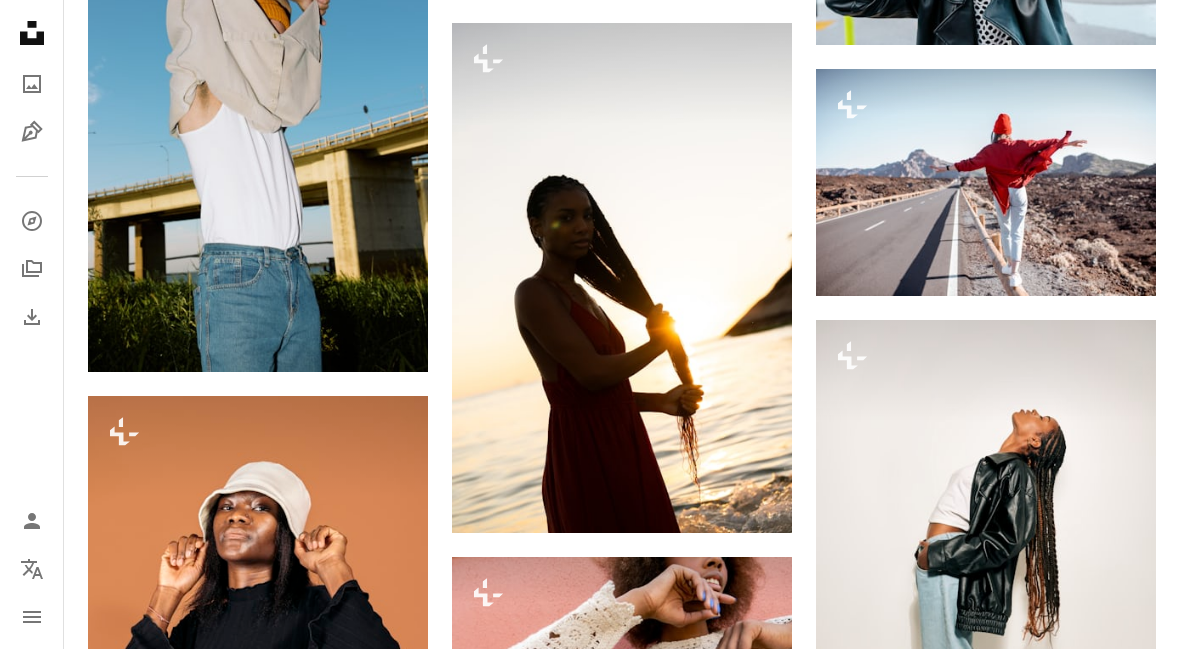 scroll, scrollTop: 209, scrollLeft: 0, axis: vertical 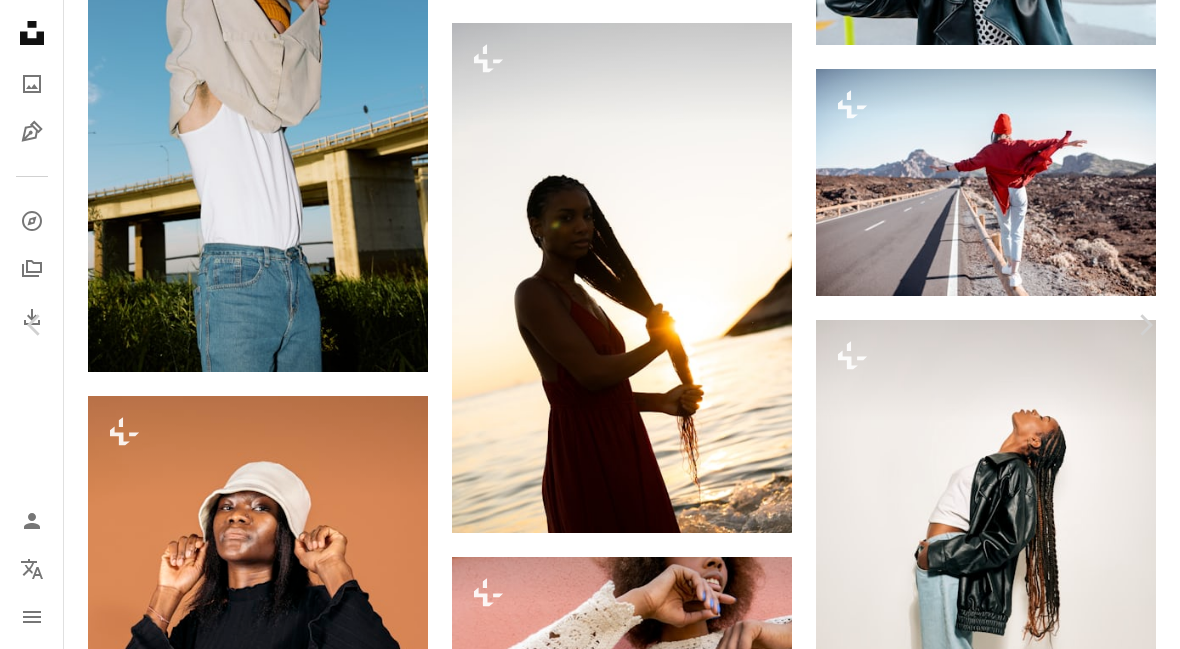 click on "Chevron right" 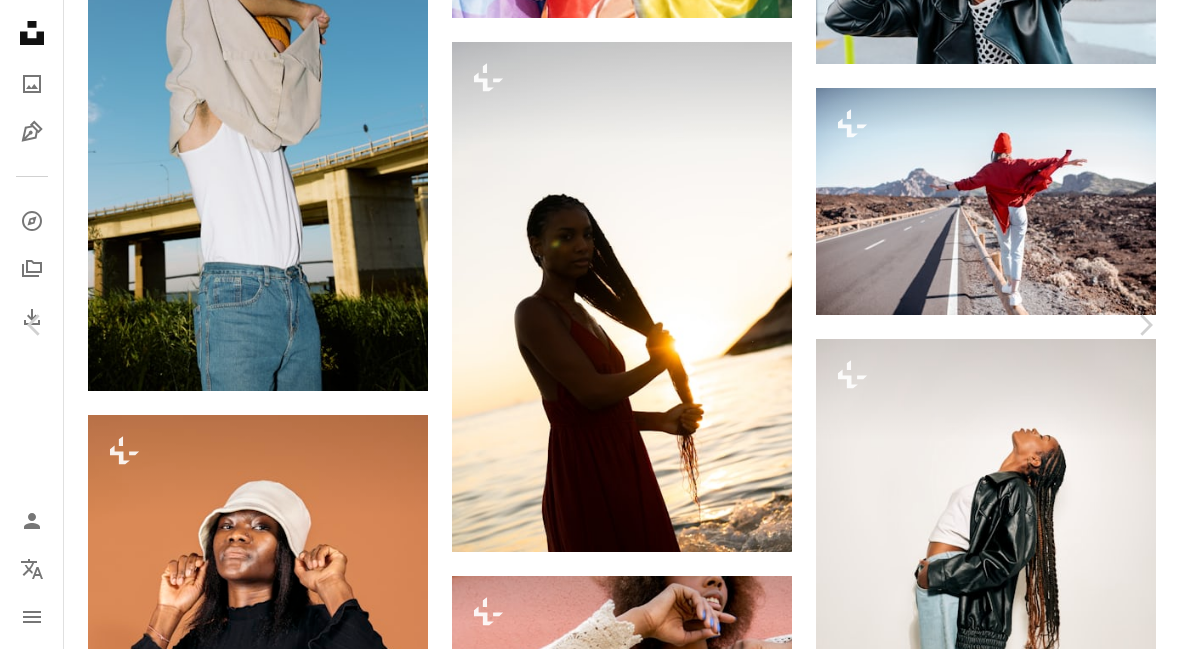 click on "Chevron right" at bounding box center (1145, 325) 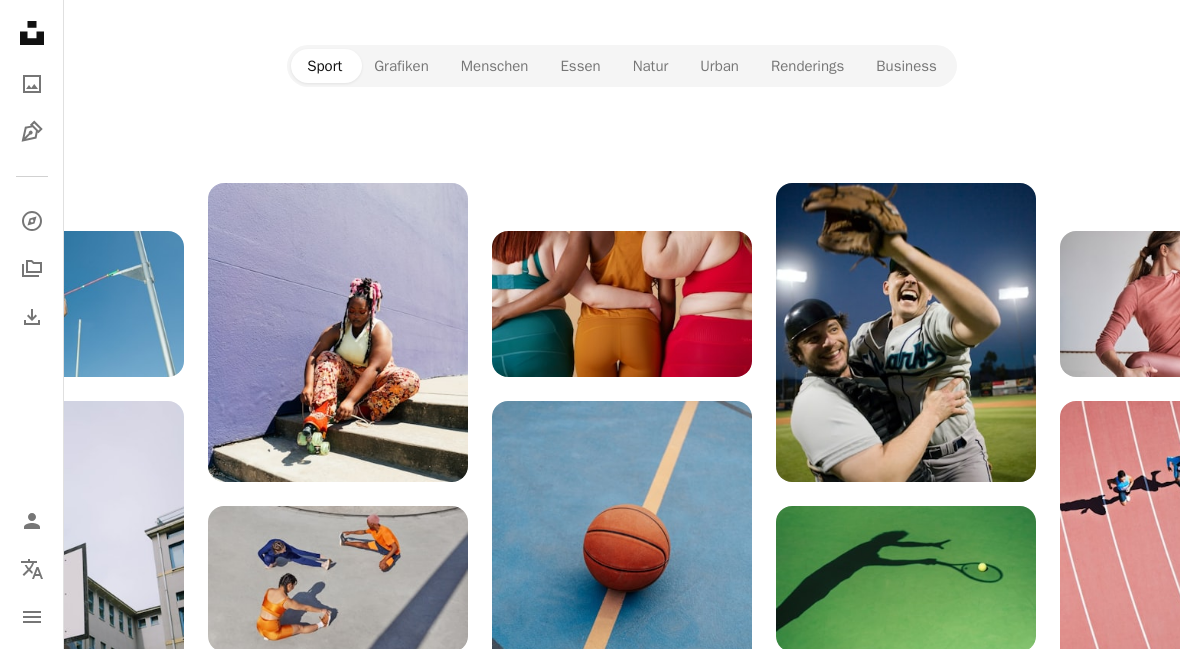 scroll, scrollTop: 2570, scrollLeft: 0, axis: vertical 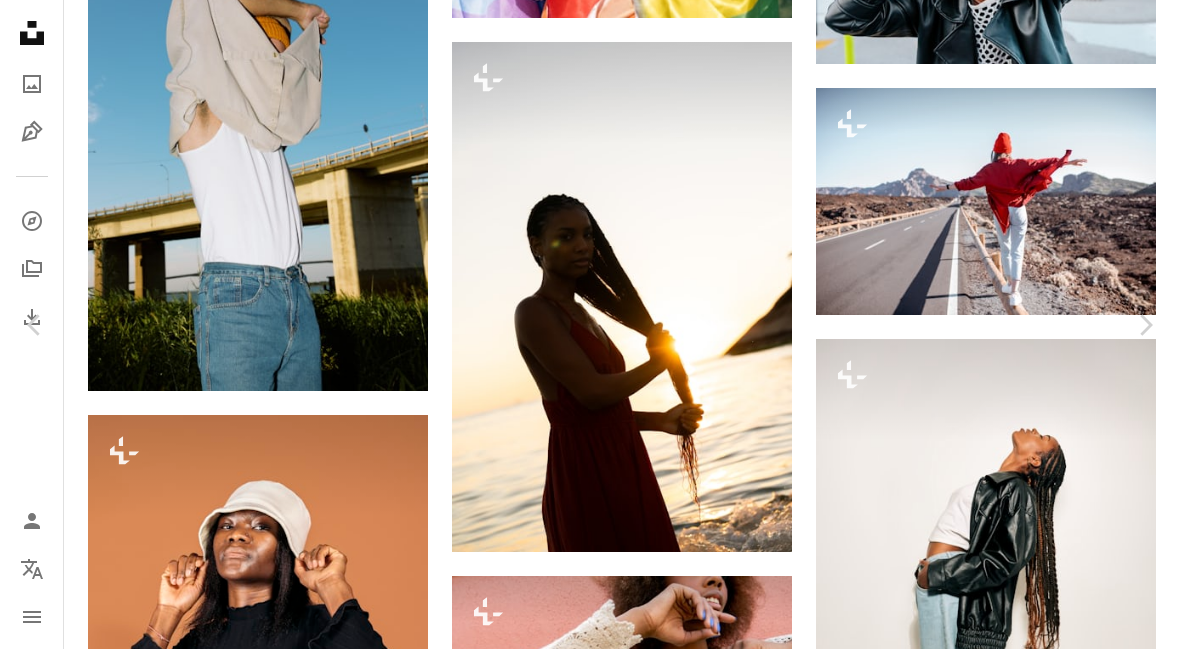 click at bounding box center [332, 2092] 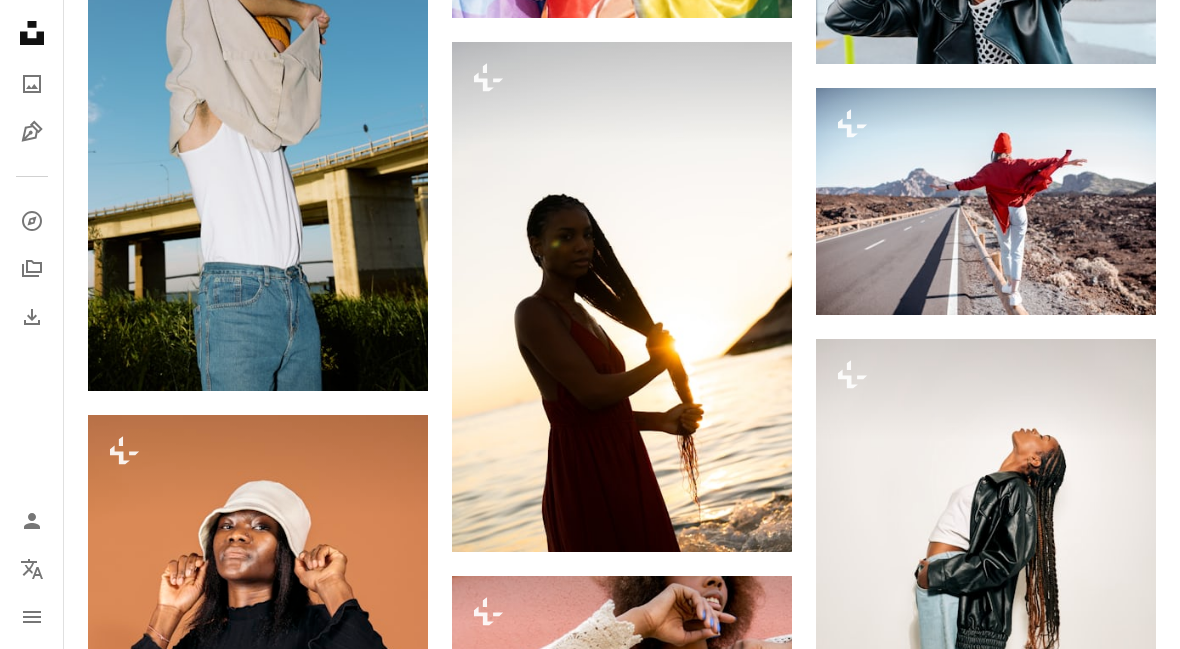 click on "Unsplash logo Unsplash-Startseite" 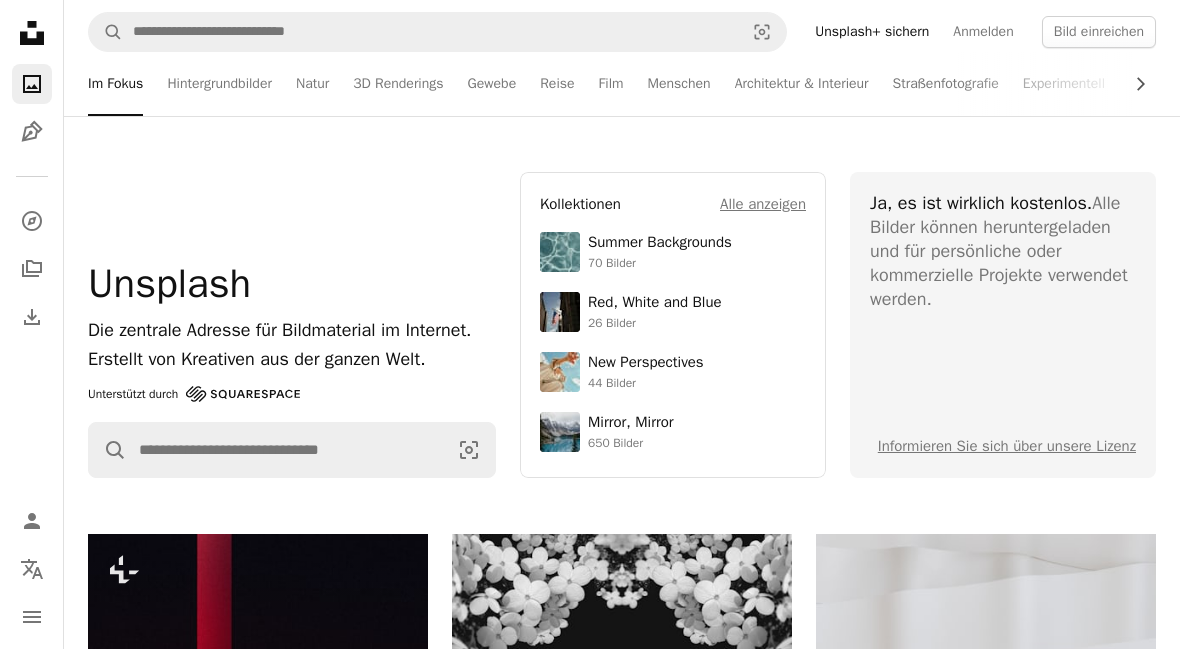 scroll, scrollTop: -19, scrollLeft: 0, axis: vertical 